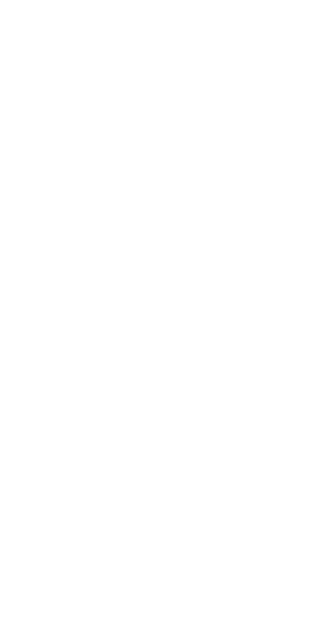 scroll, scrollTop: 0, scrollLeft: 0, axis: both 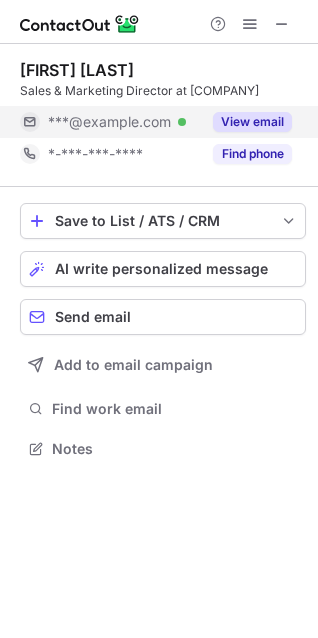 click on "View email" at bounding box center [252, 122] 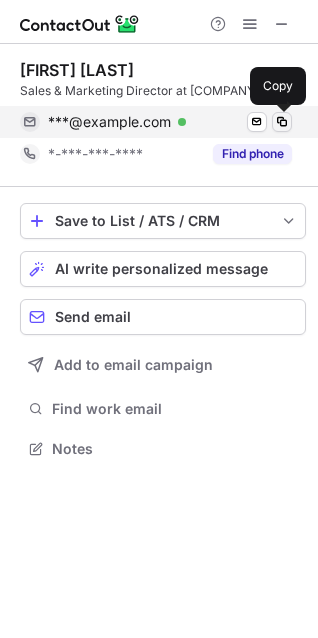 click at bounding box center (282, 122) 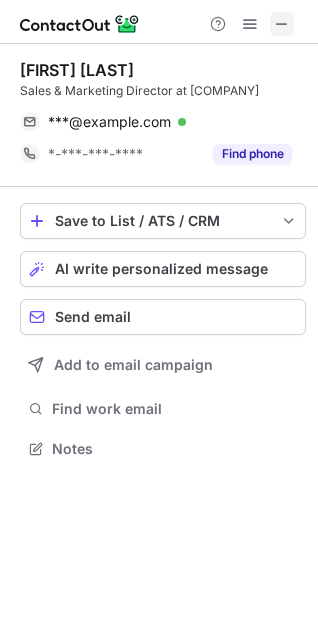 click at bounding box center (282, 24) 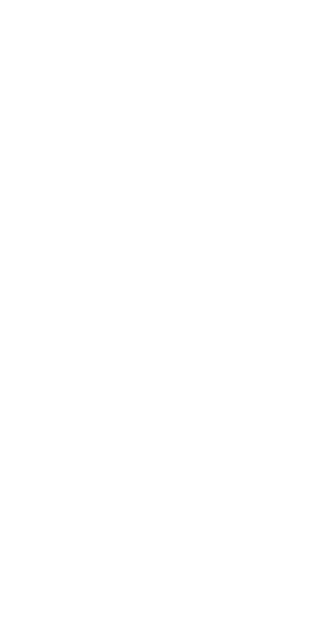 scroll, scrollTop: 0, scrollLeft: 0, axis: both 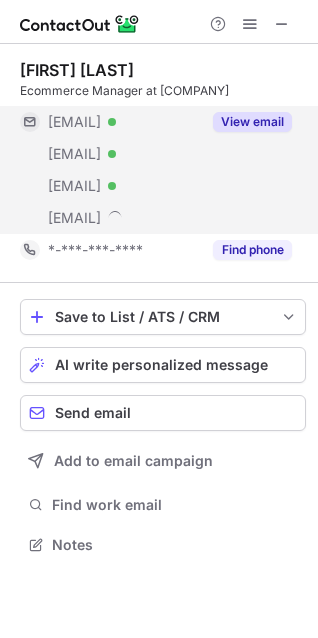 click on "View email" at bounding box center [252, 122] 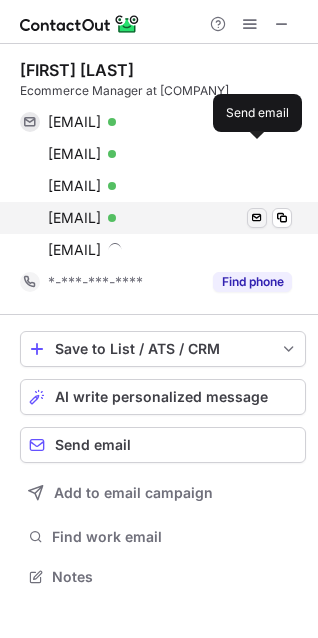 scroll, scrollTop: 10, scrollLeft: 10, axis: both 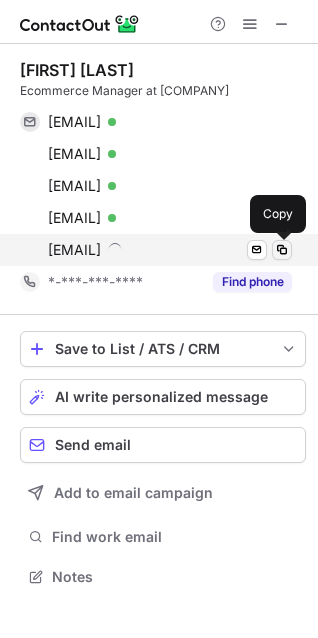 click at bounding box center [282, 250] 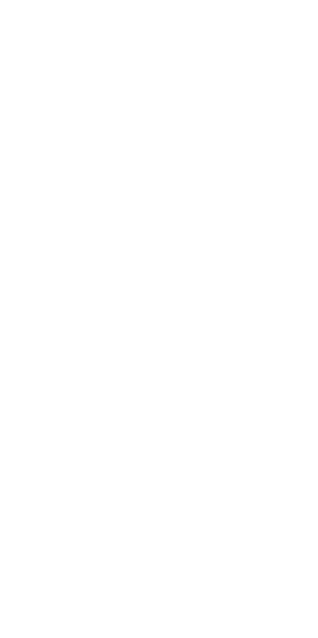scroll, scrollTop: 0, scrollLeft: 0, axis: both 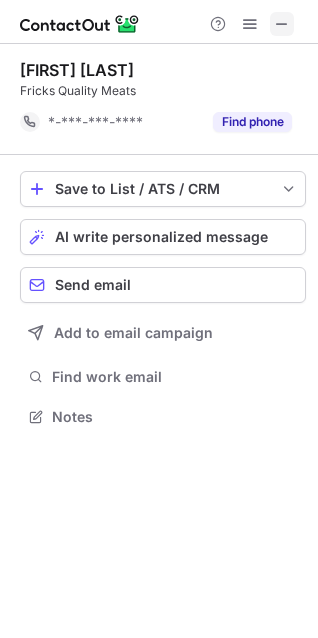 click at bounding box center (282, 24) 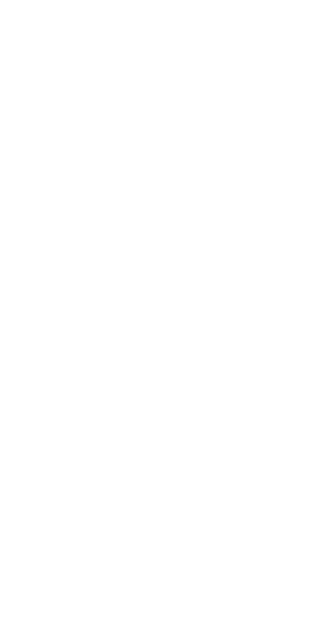 scroll, scrollTop: 0, scrollLeft: 0, axis: both 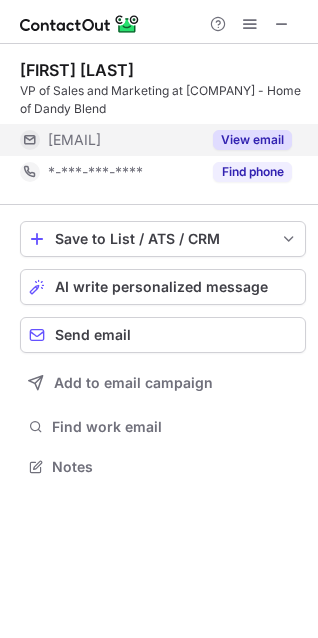 click on "View email" at bounding box center (252, 140) 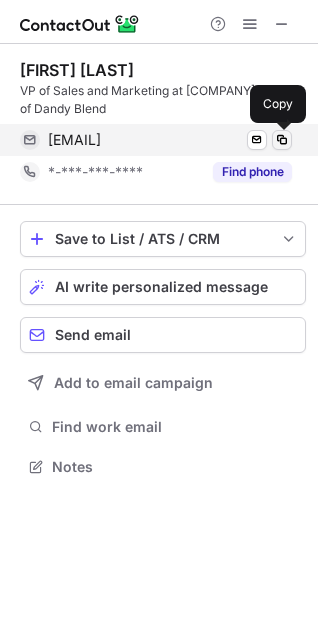 click at bounding box center (282, 140) 